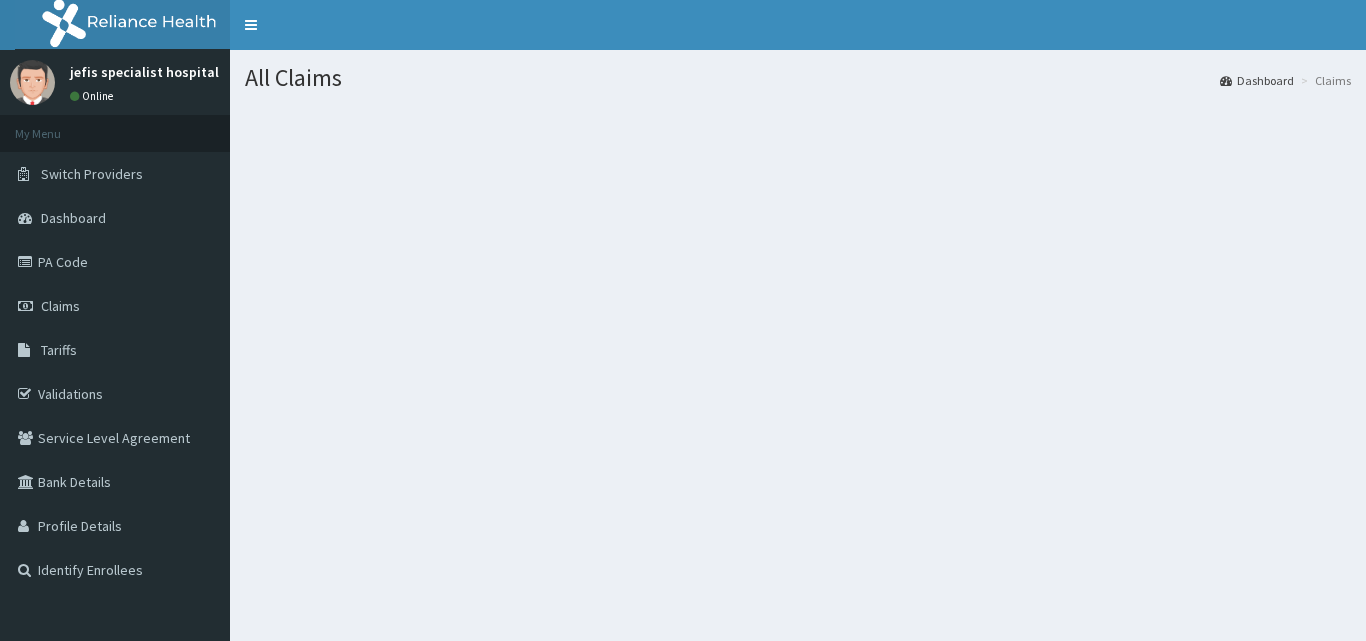 scroll, scrollTop: 0, scrollLeft: 0, axis: both 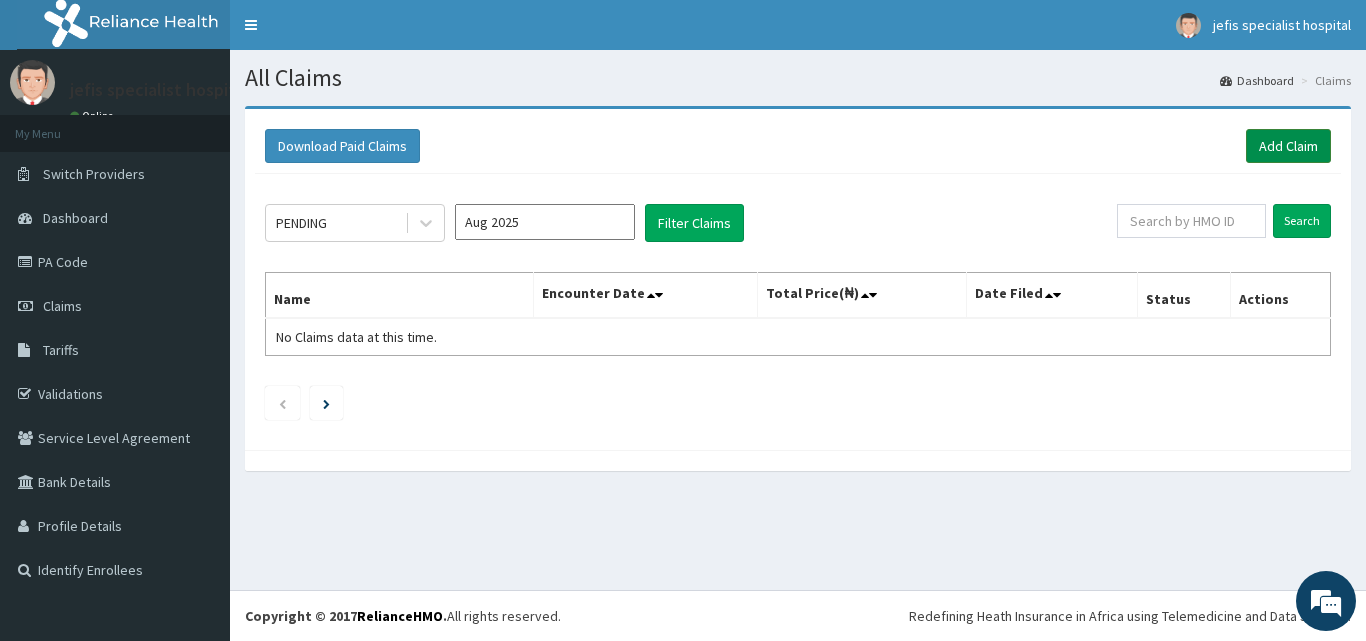click on "Add Claim" at bounding box center [1288, 146] 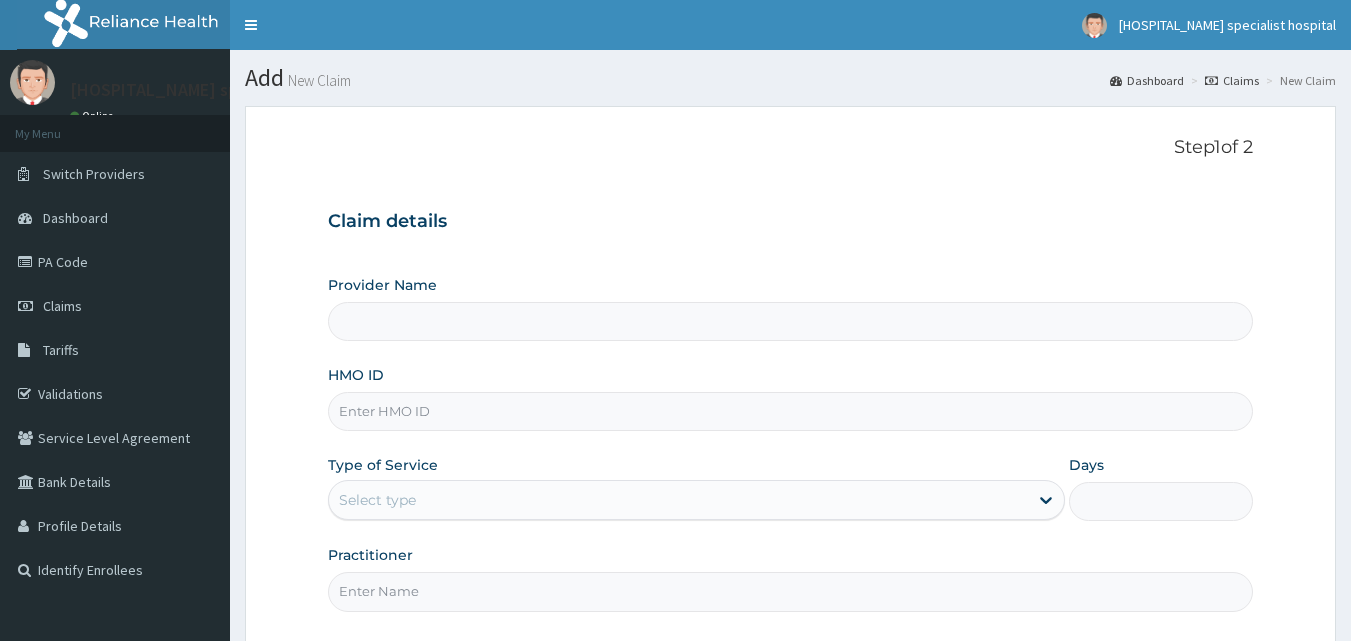 scroll, scrollTop: 0, scrollLeft: 0, axis: both 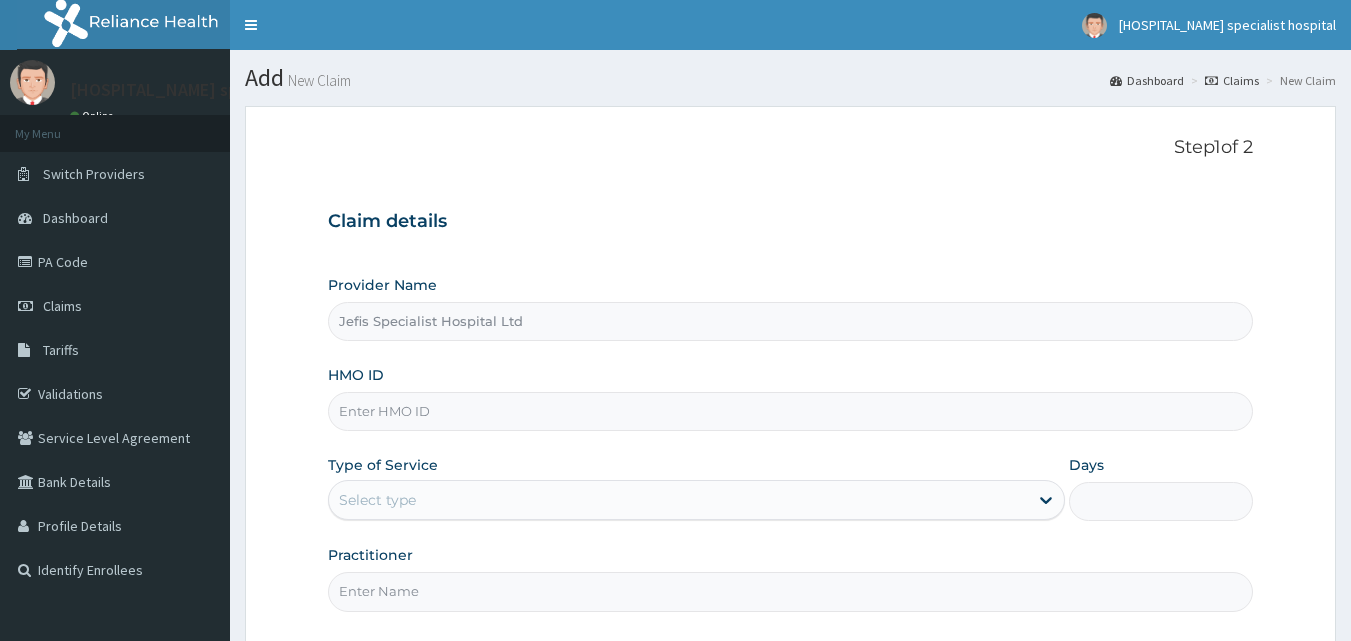 click on "Jefis Specialist Hospital Ltd" at bounding box center [791, 321] 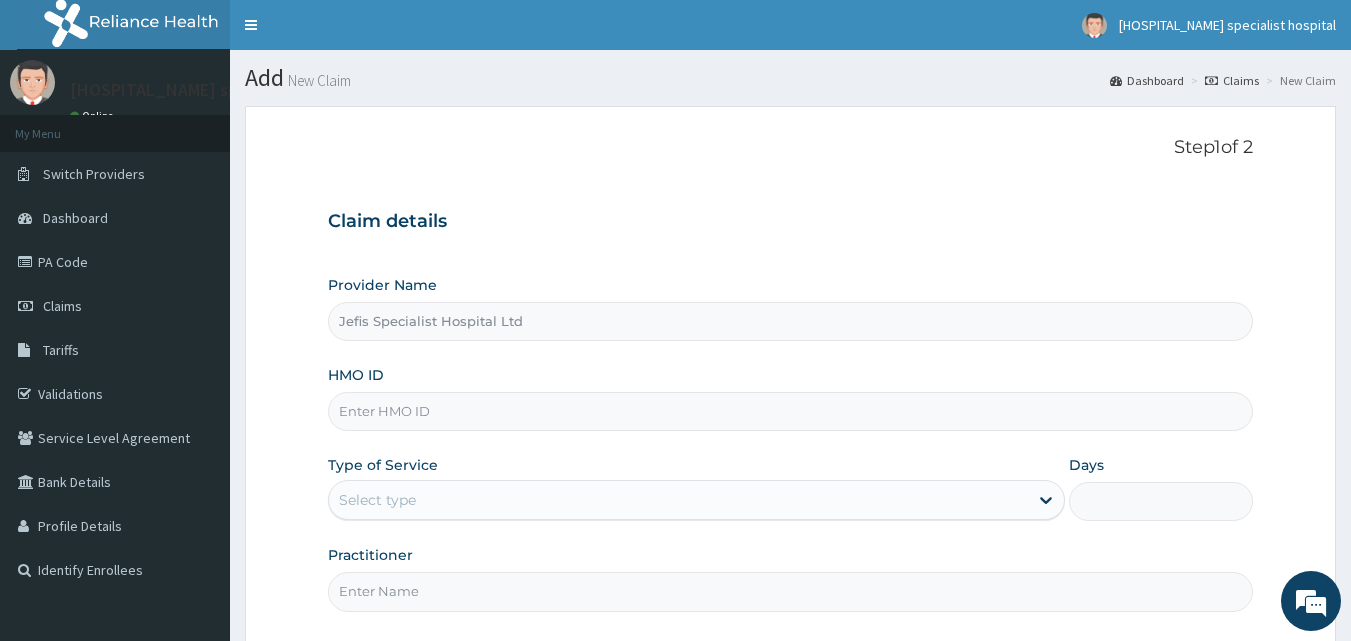 click on "HMO ID" at bounding box center [791, 411] 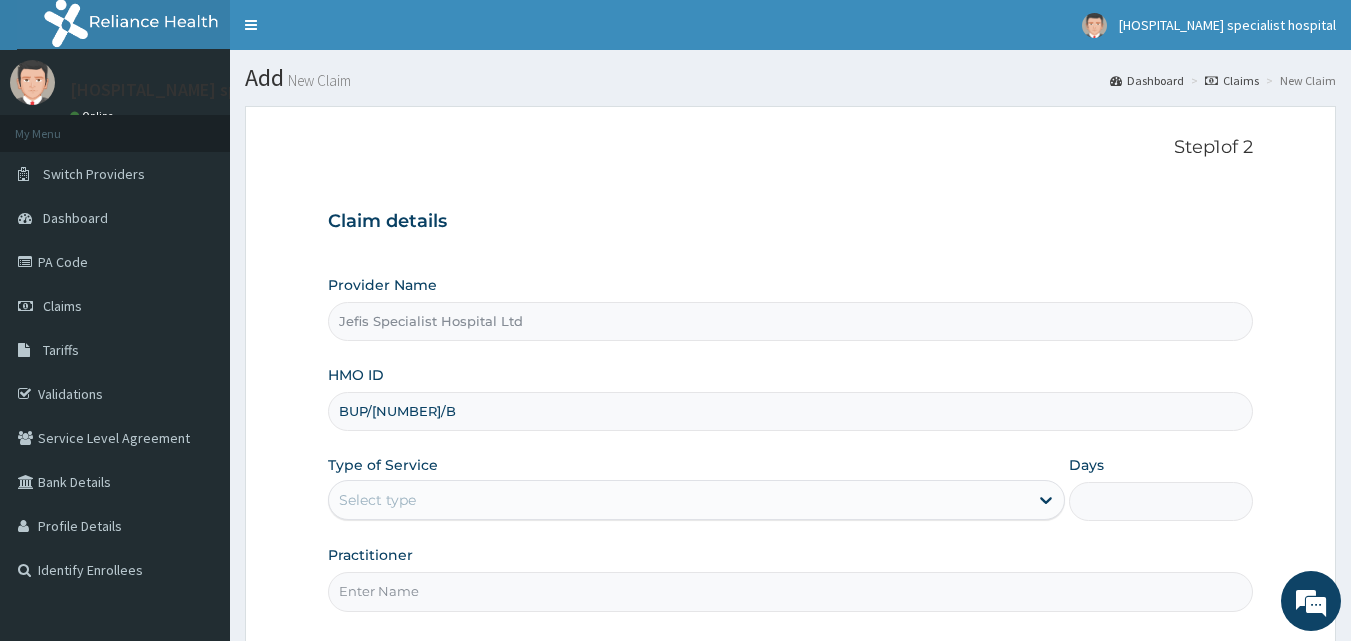 type on "BUP/[NUMBER]/B" 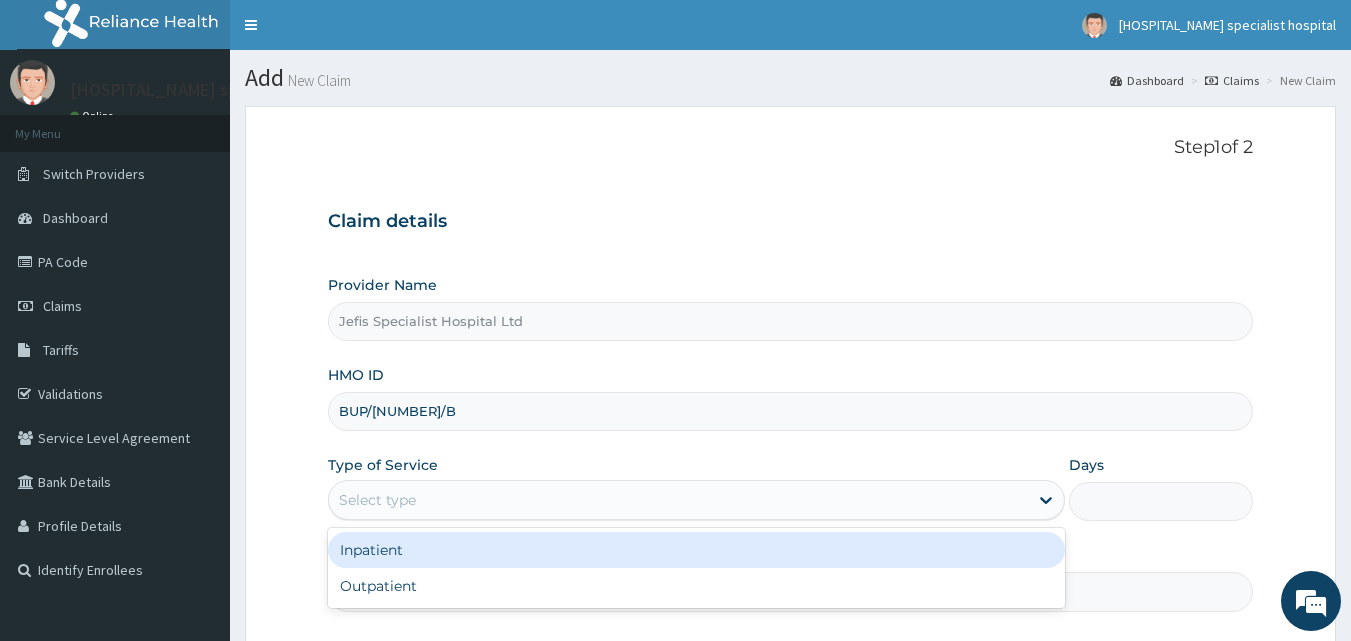 click on "Select type" at bounding box center (678, 500) 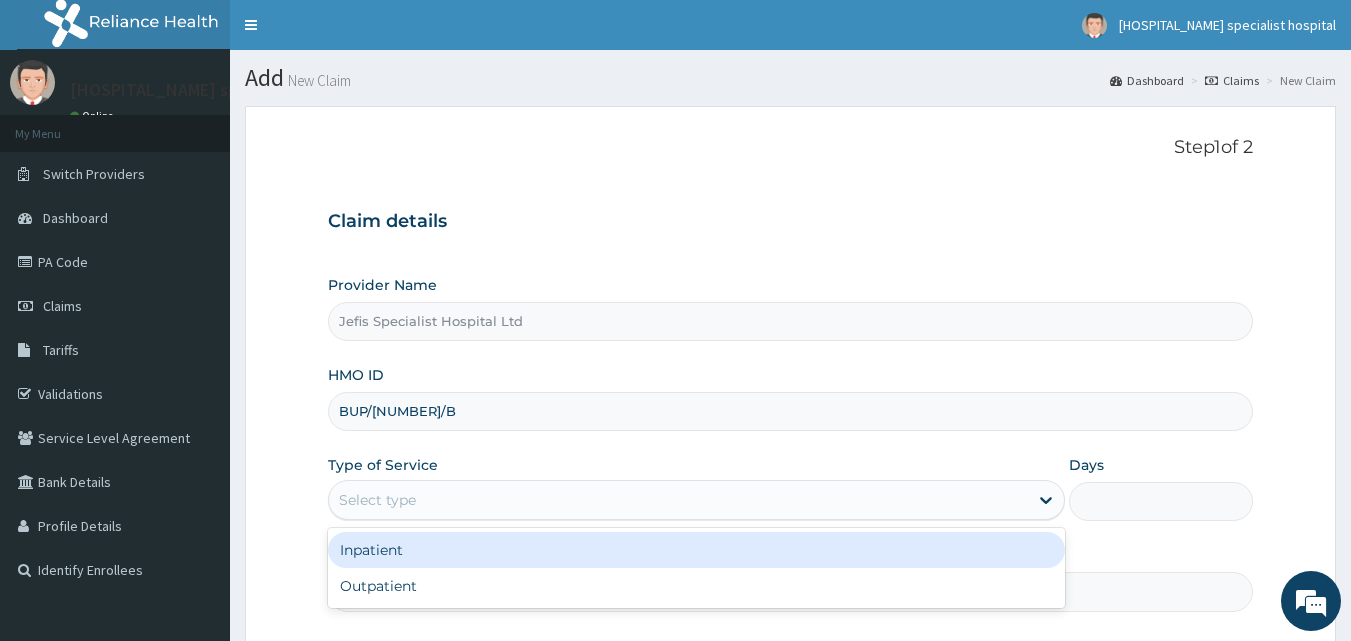 click on "Inpatient" at bounding box center (696, 550) 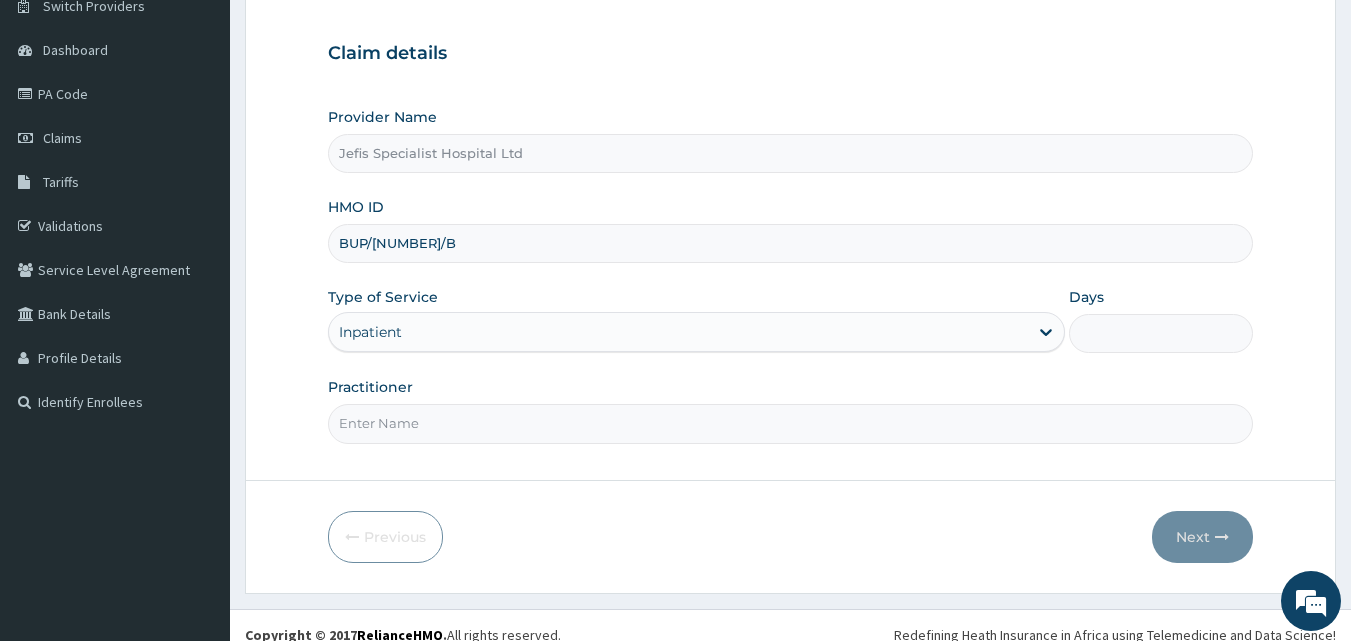 scroll, scrollTop: 0, scrollLeft: 0, axis: both 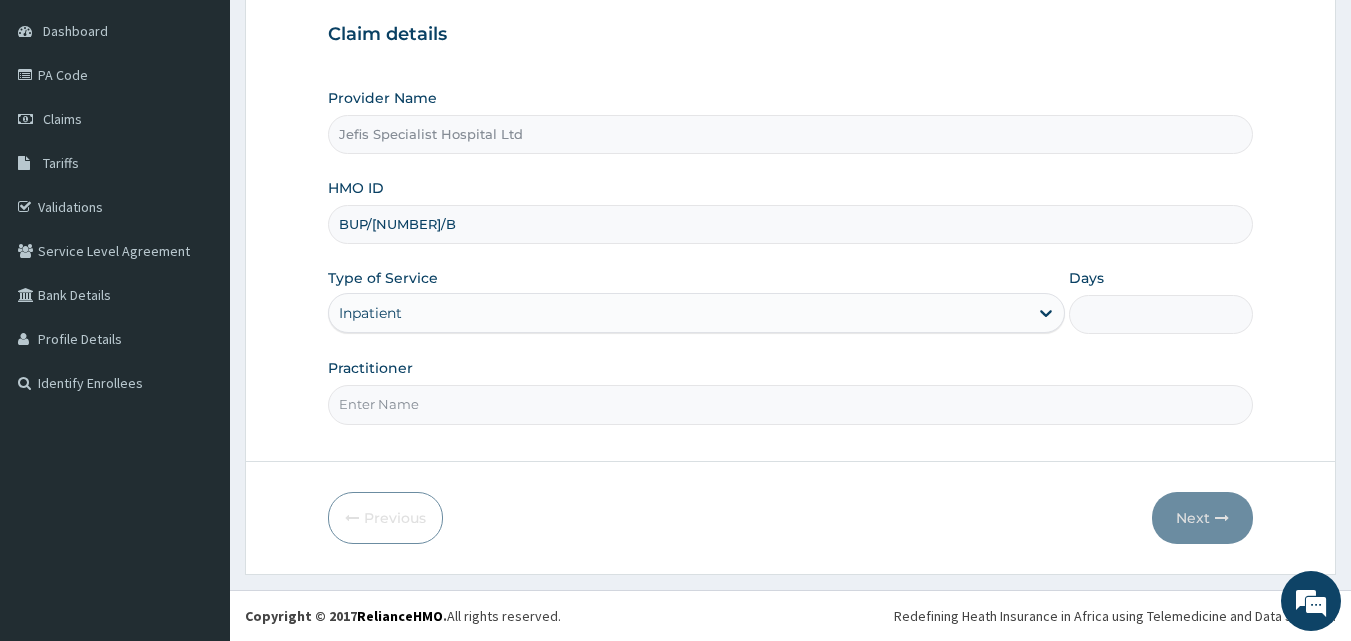 click on "Practitioner" at bounding box center [791, 404] 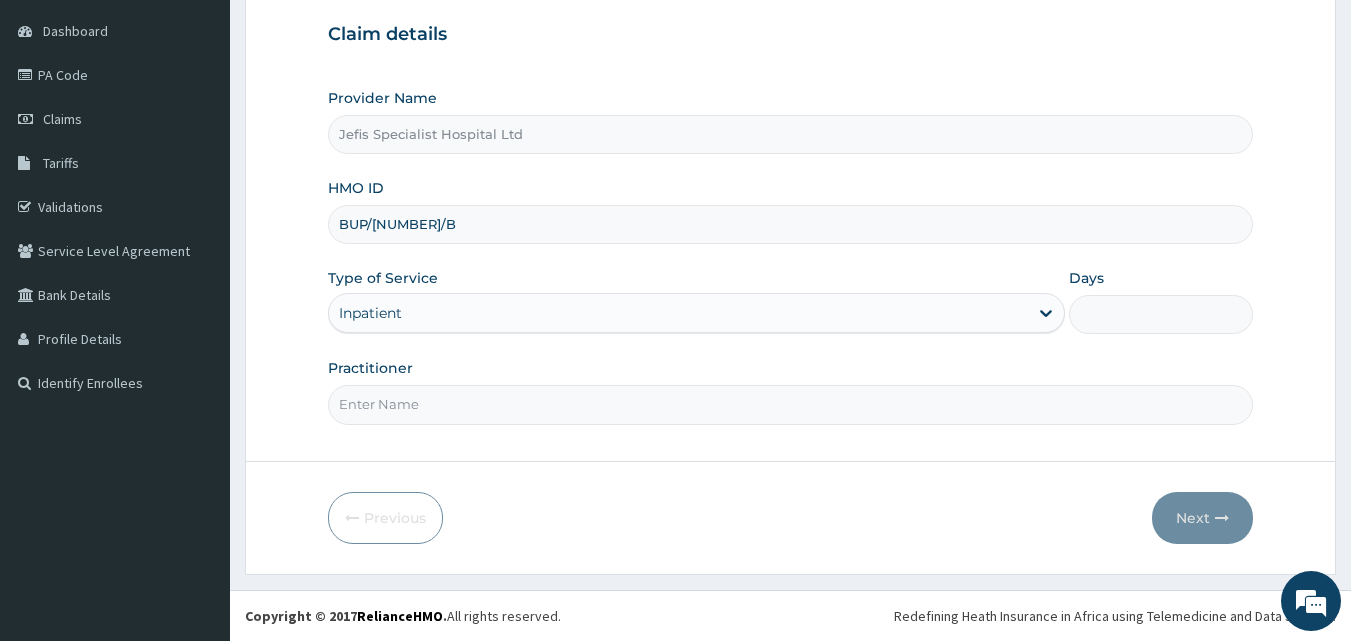type on "DR [NAME]" 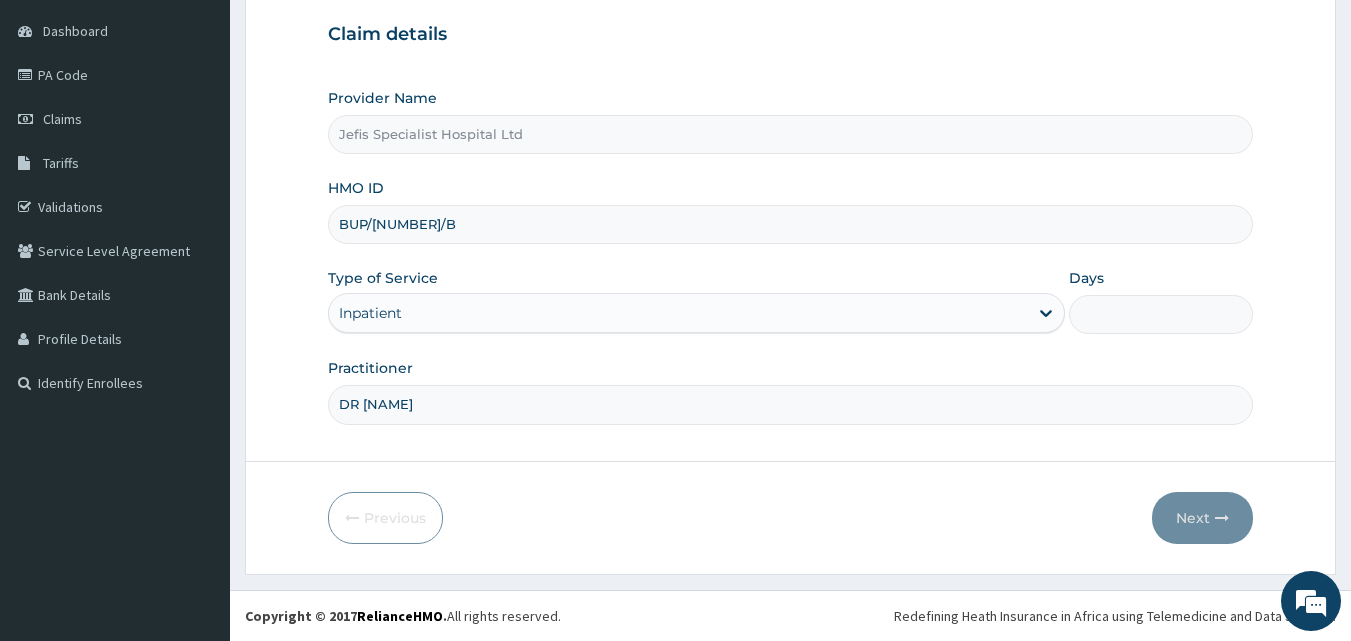 click on "Days" at bounding box center (1161, 314) 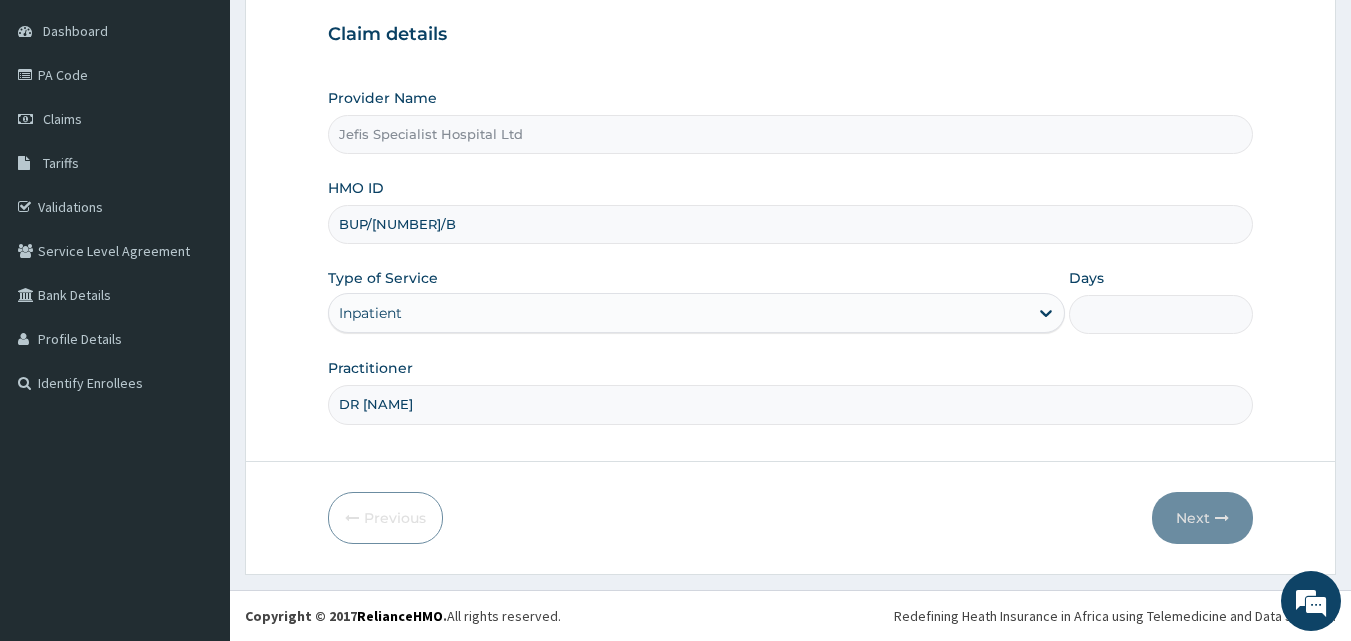 type on "1" 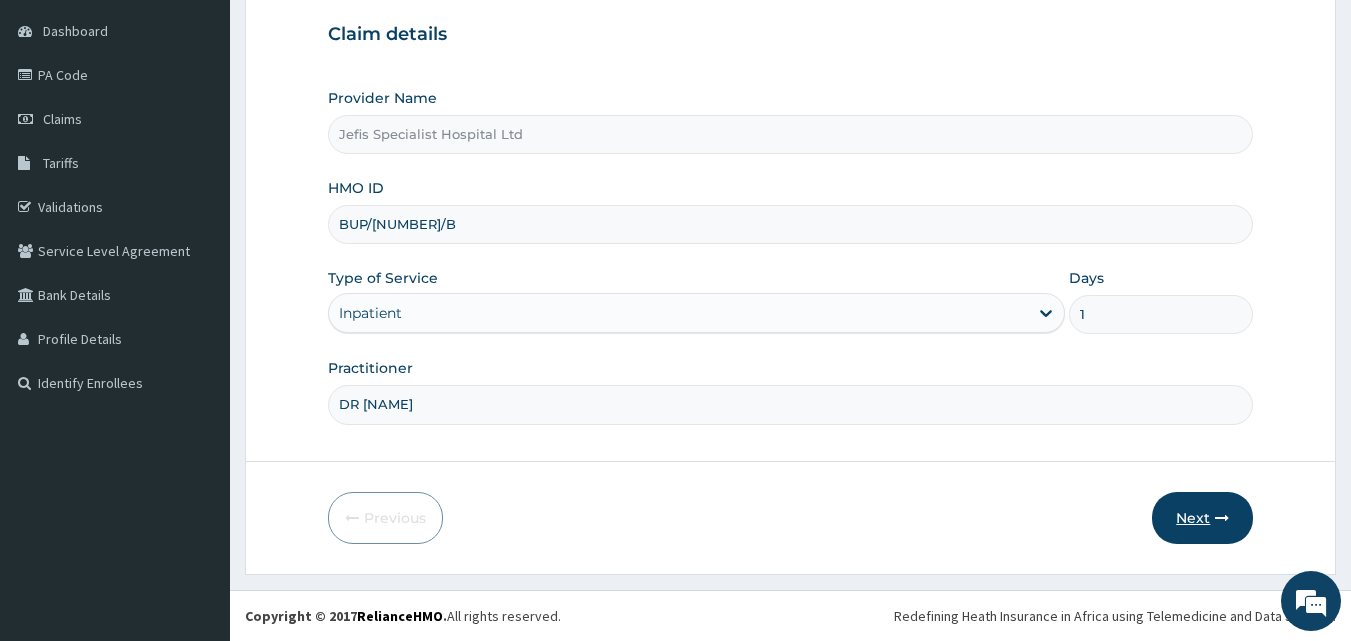 click on "Next" at bounding box center [1202, 518] 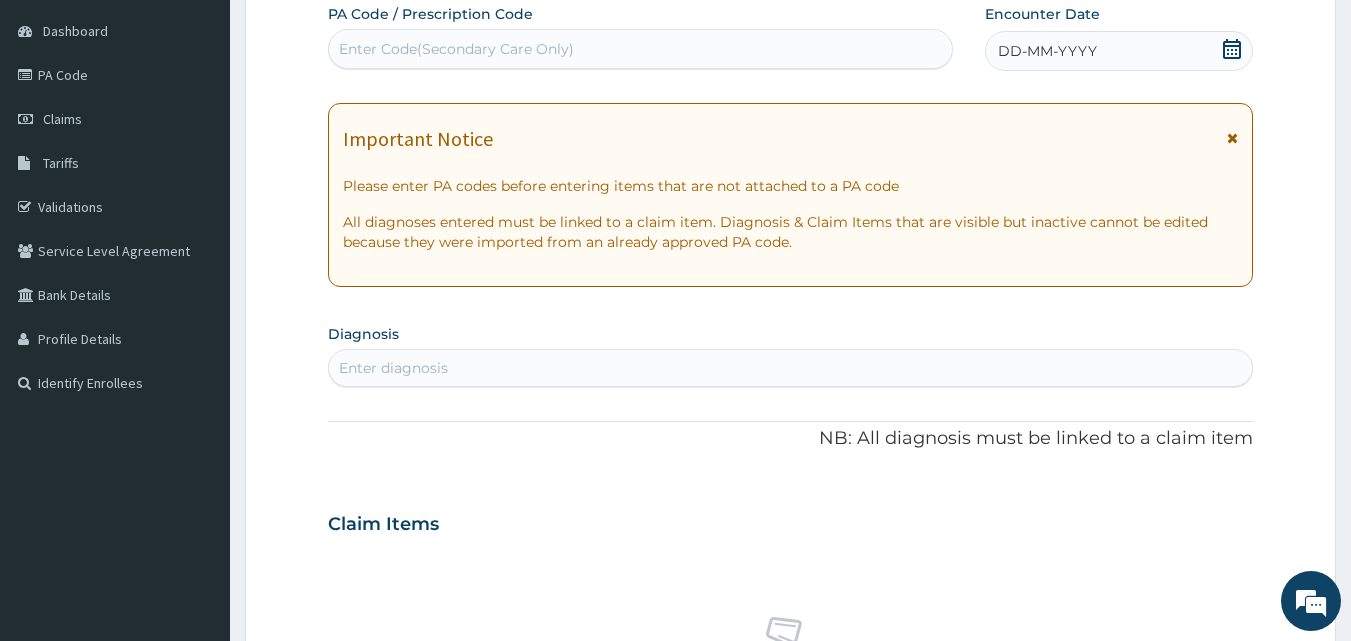 click on "Enter diagnosis" at bounding box center [791, 368] 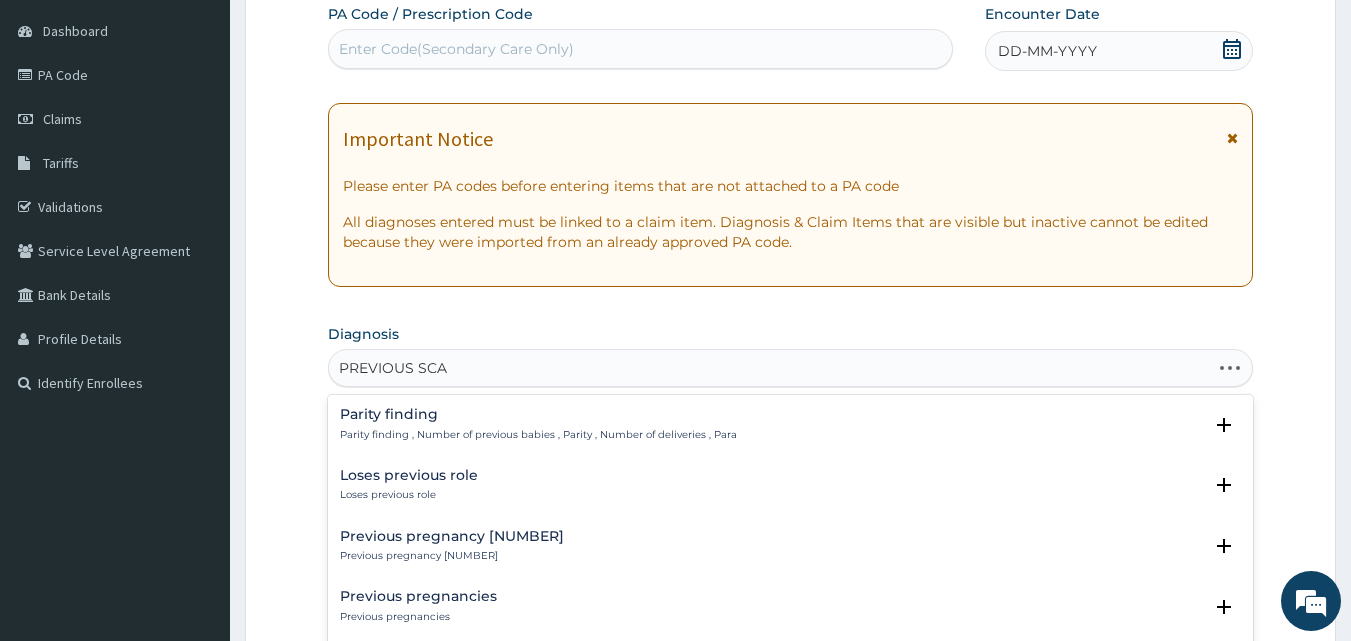type on "PREVIOUS SCAR" 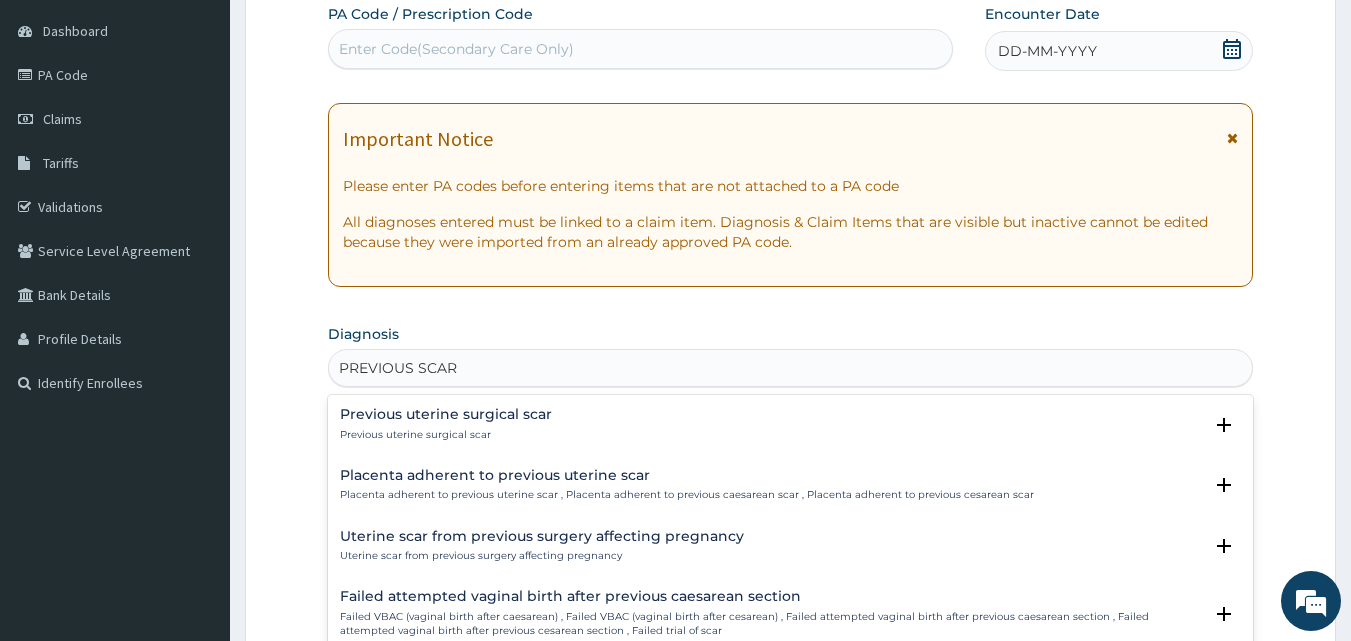 click on "Uterine scar from previous surgery affecting pregnancy Uterine scar from previous surgery affecting pregnancy" at bounding box center (791, 546) 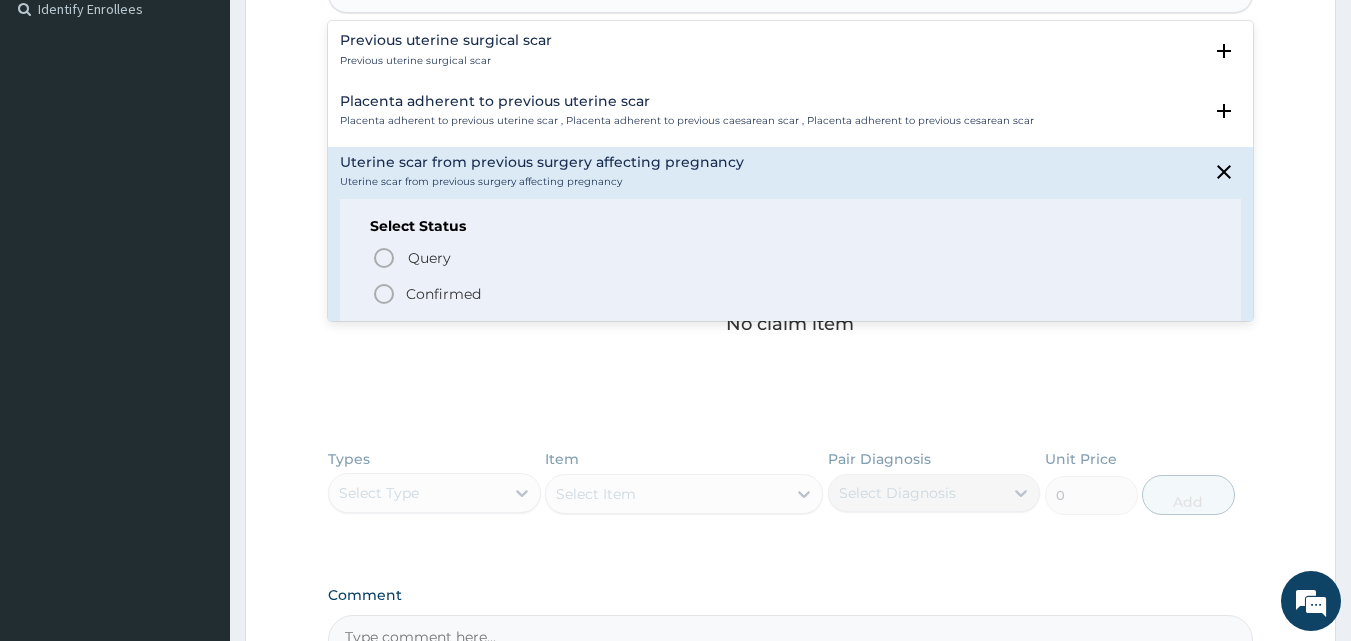 scroll, scrollTop: 628, scrollLeft: 0, axis: vertical 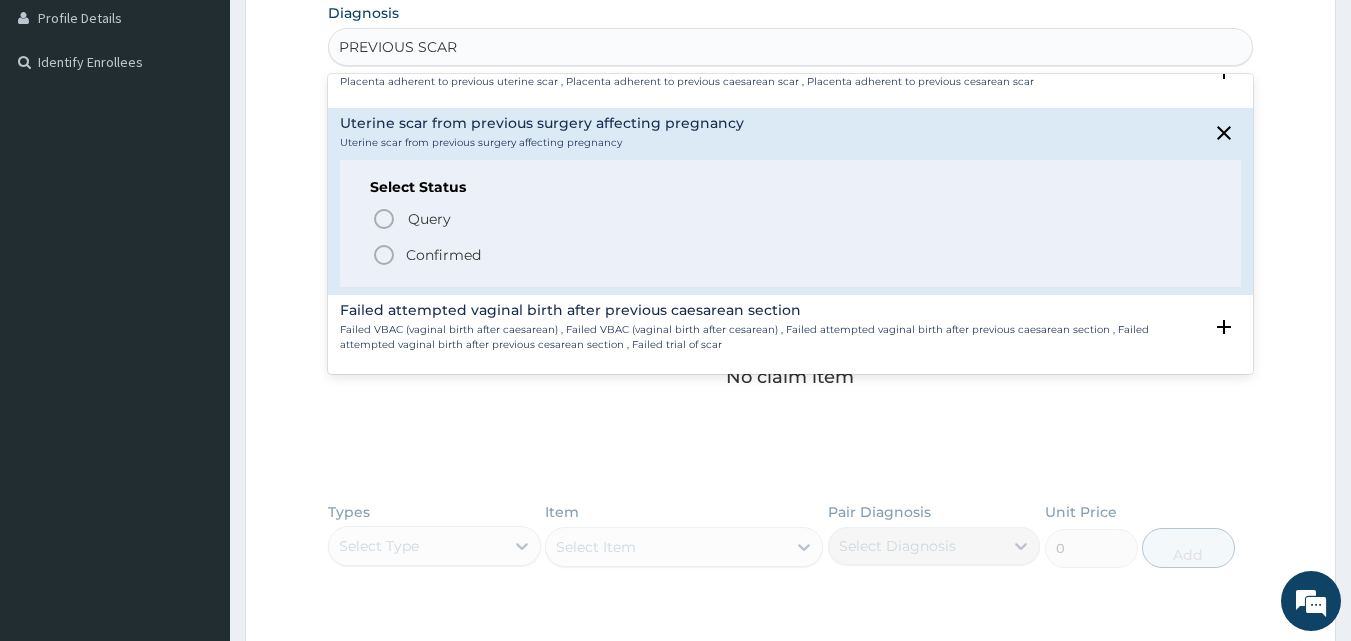 click 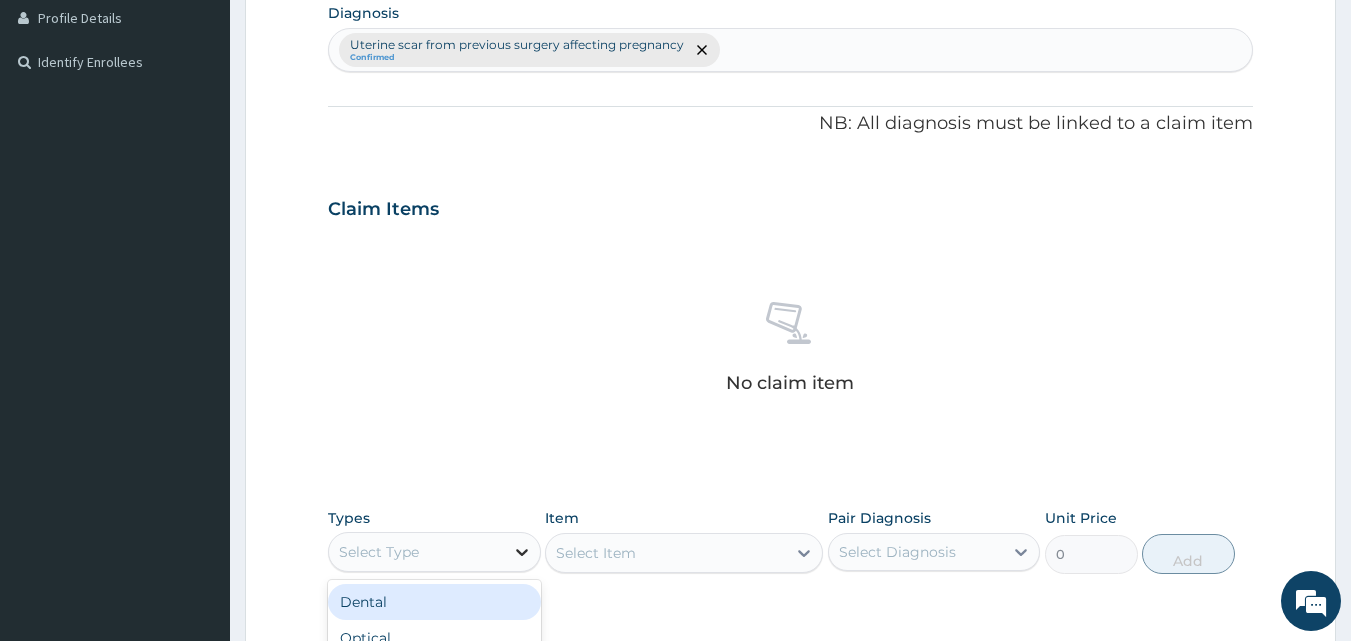 click 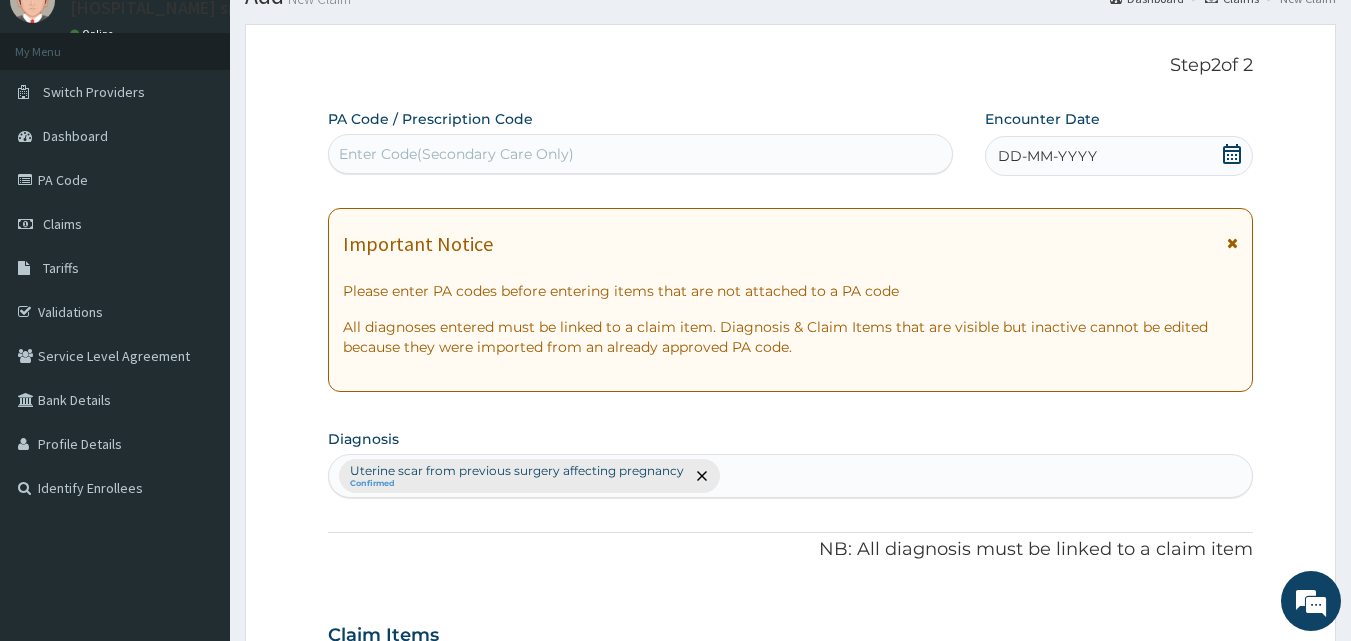scroll, scrollTop: 0, scrollLeft: 0, axis: both 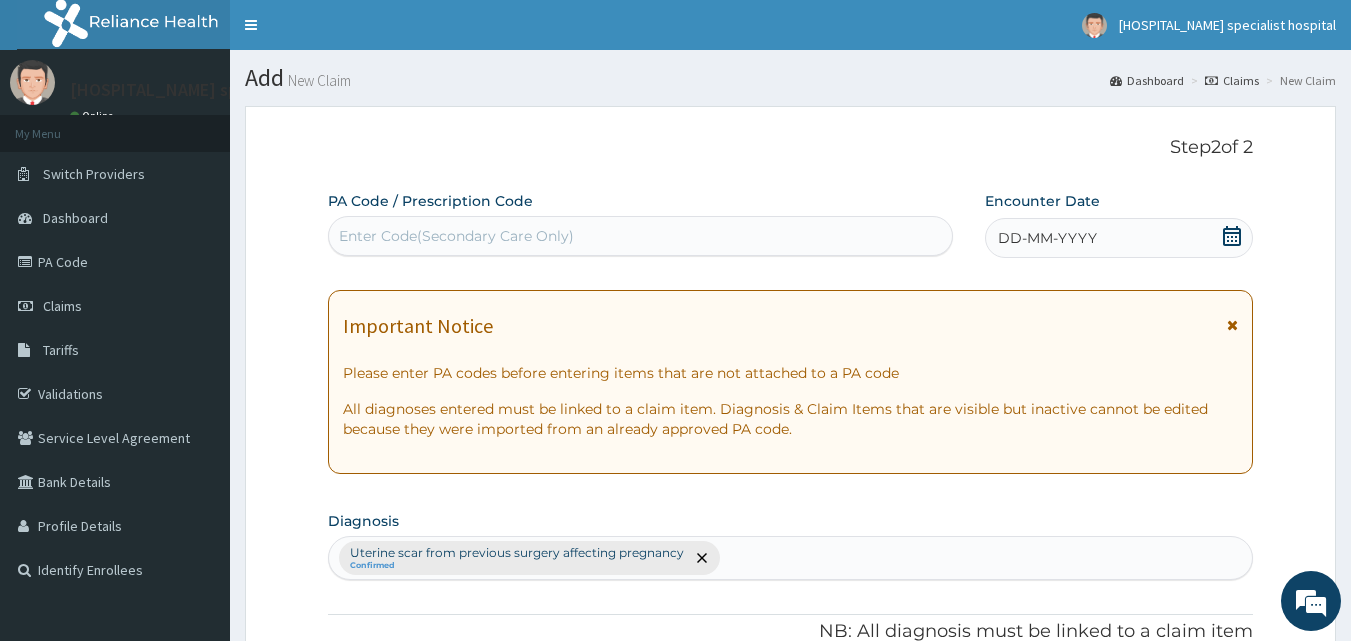click on "Enter Code(Secondary Care Only)" at bounding box center (641, 236) 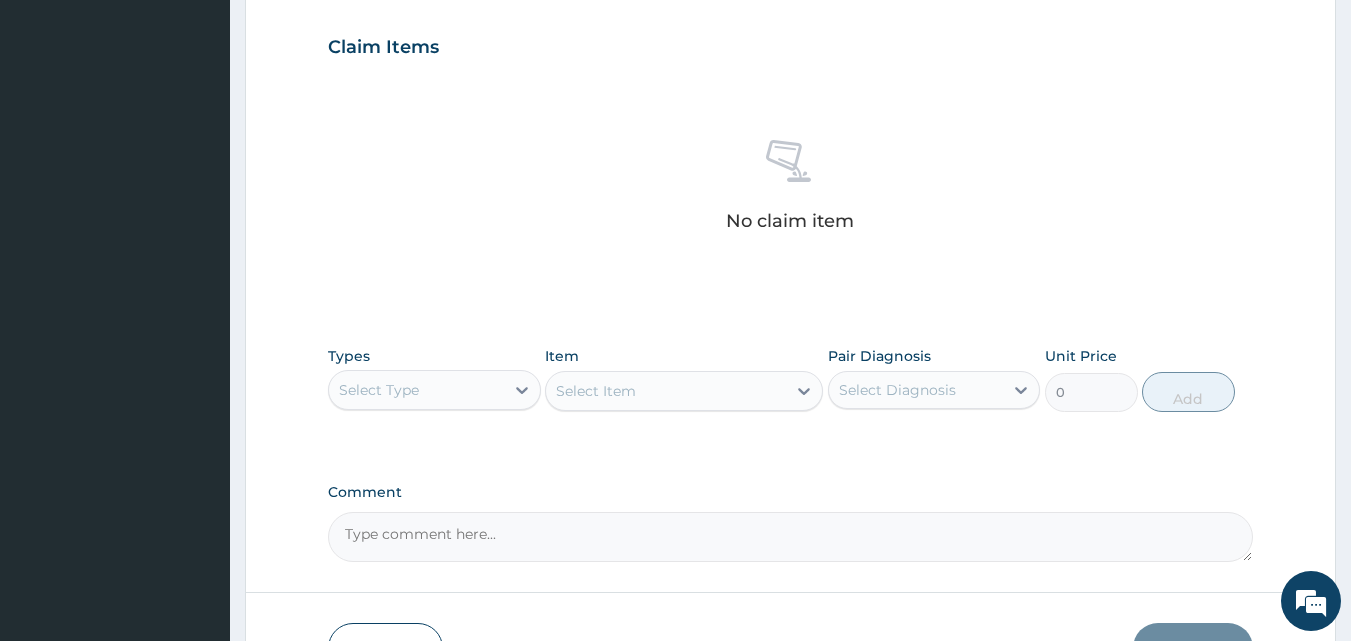 scroll, scrollTop: 668, scrollLeft: 0, axis: vertical 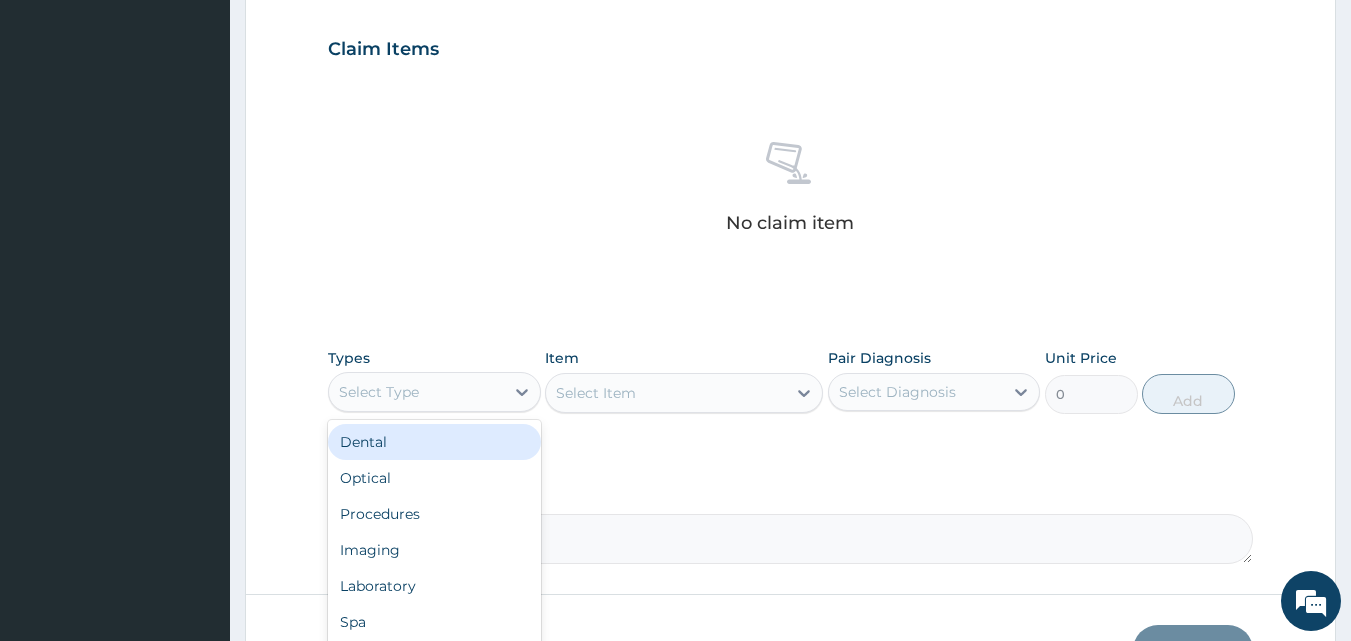 click on "Select Type" at bounding box center [416, 392] 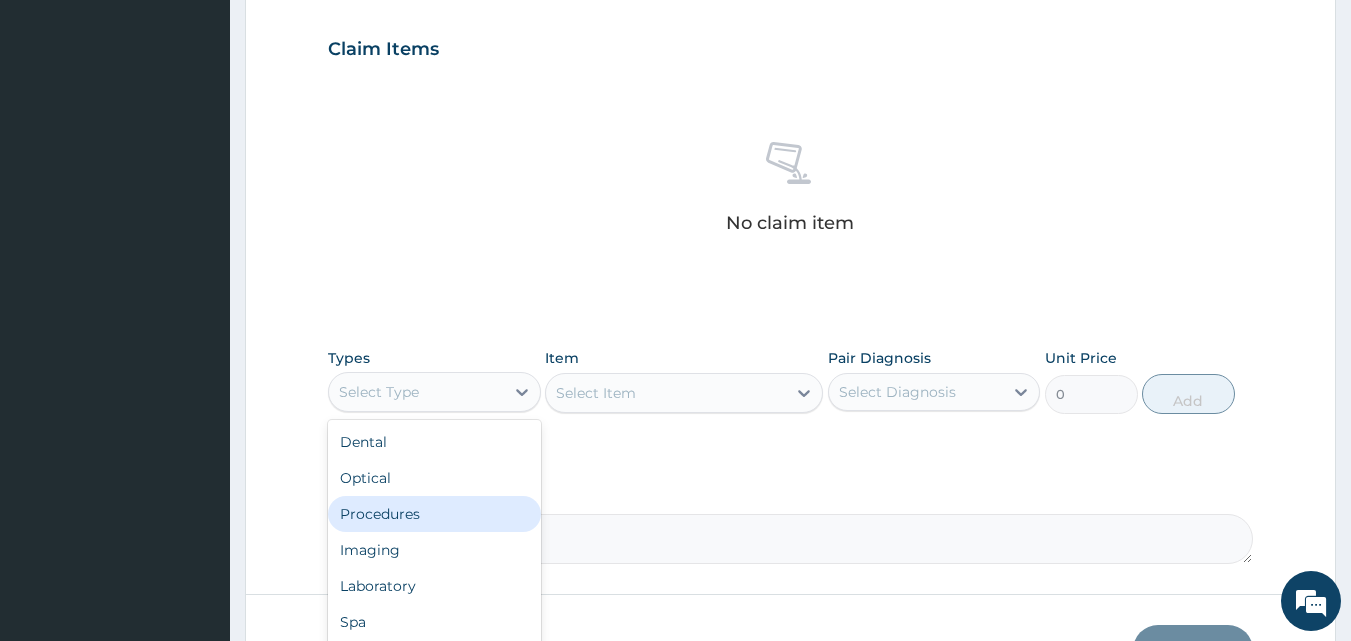click on "Procedures" at bounding box center [434, 514] 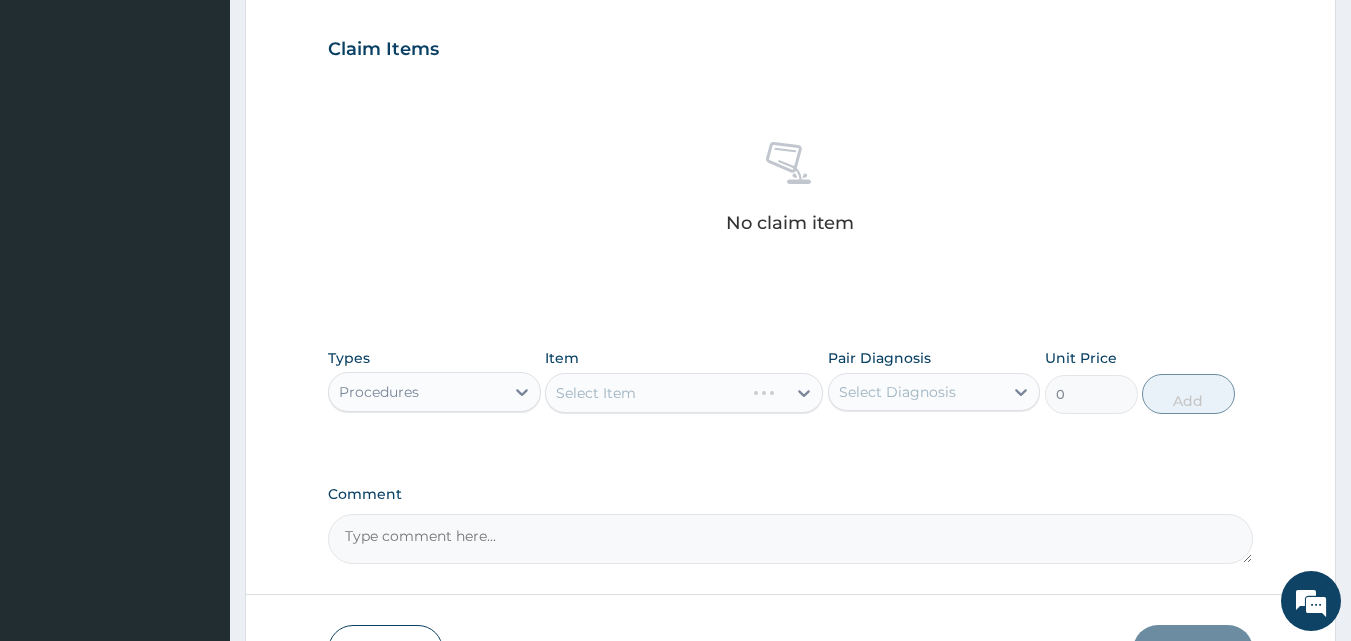 click on "Select Item" at bounding box center (684, 393) 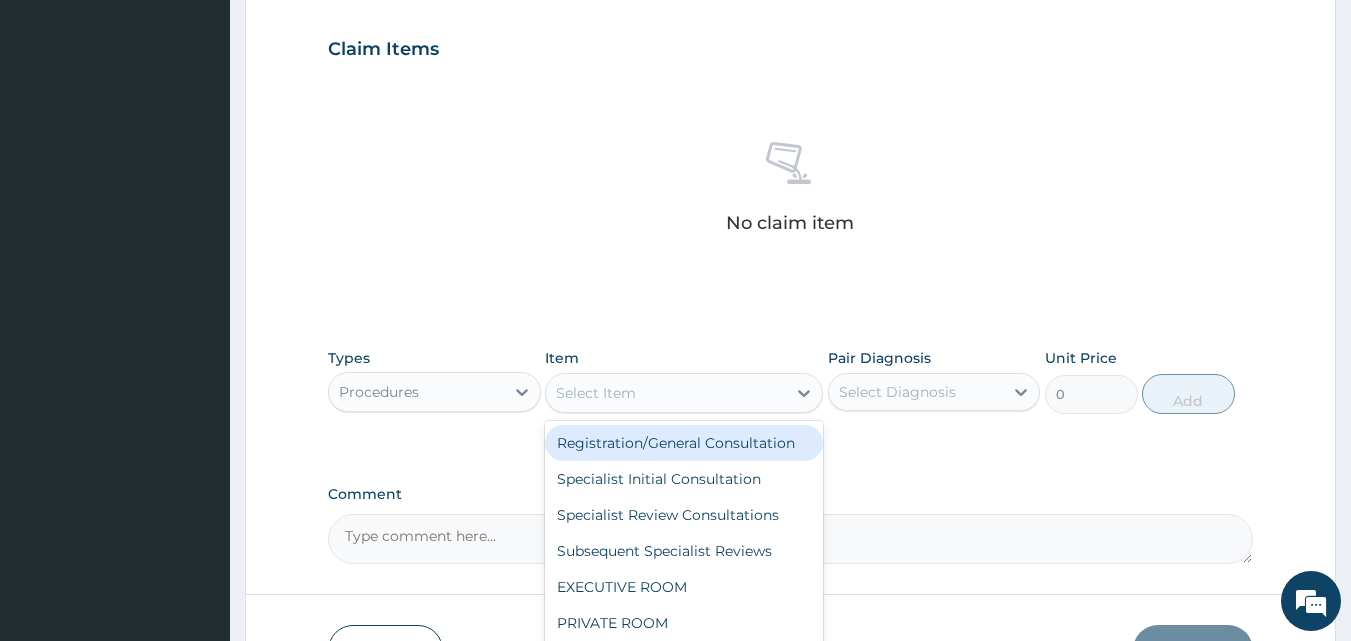 click on "Select Item" at bounding box center (666, 393) 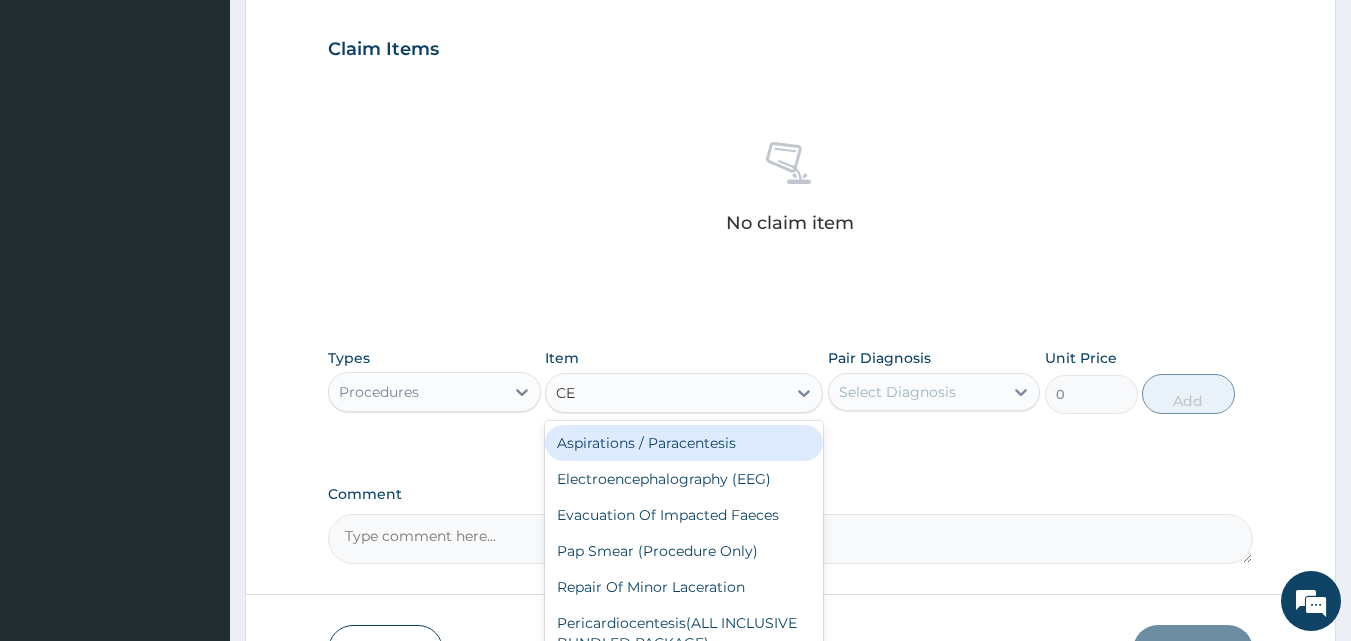 type on "CEA" 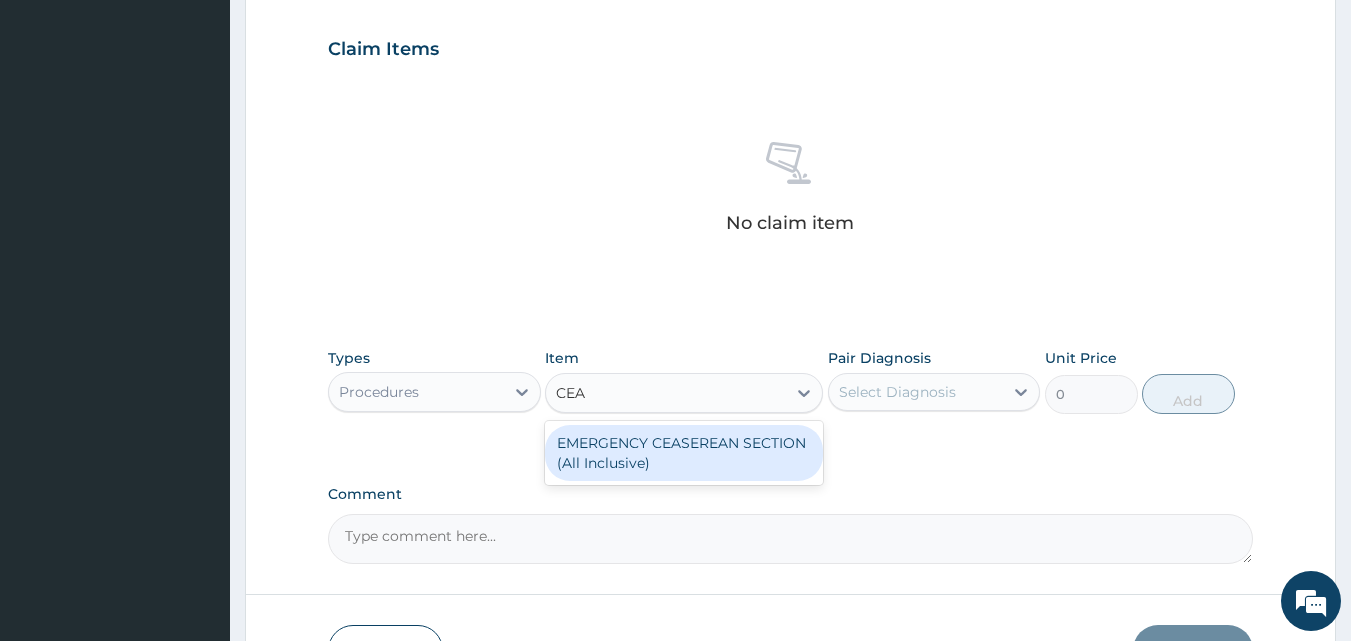 click on "EMERGENCY CEASEREAN SECTION (All Inclusive)" at bounding box center [684, 453] 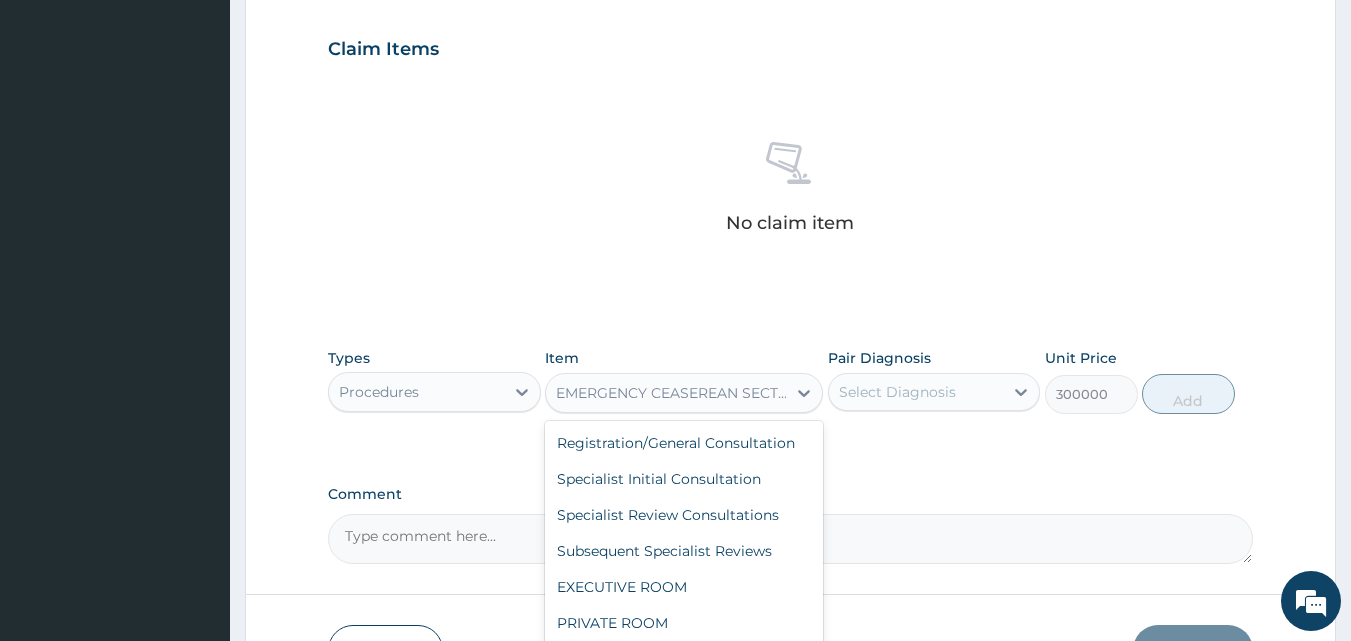 click on "EMERGENCY CEASEREAN SECTION (All Inclusive)" at bounding box center [672, 393] 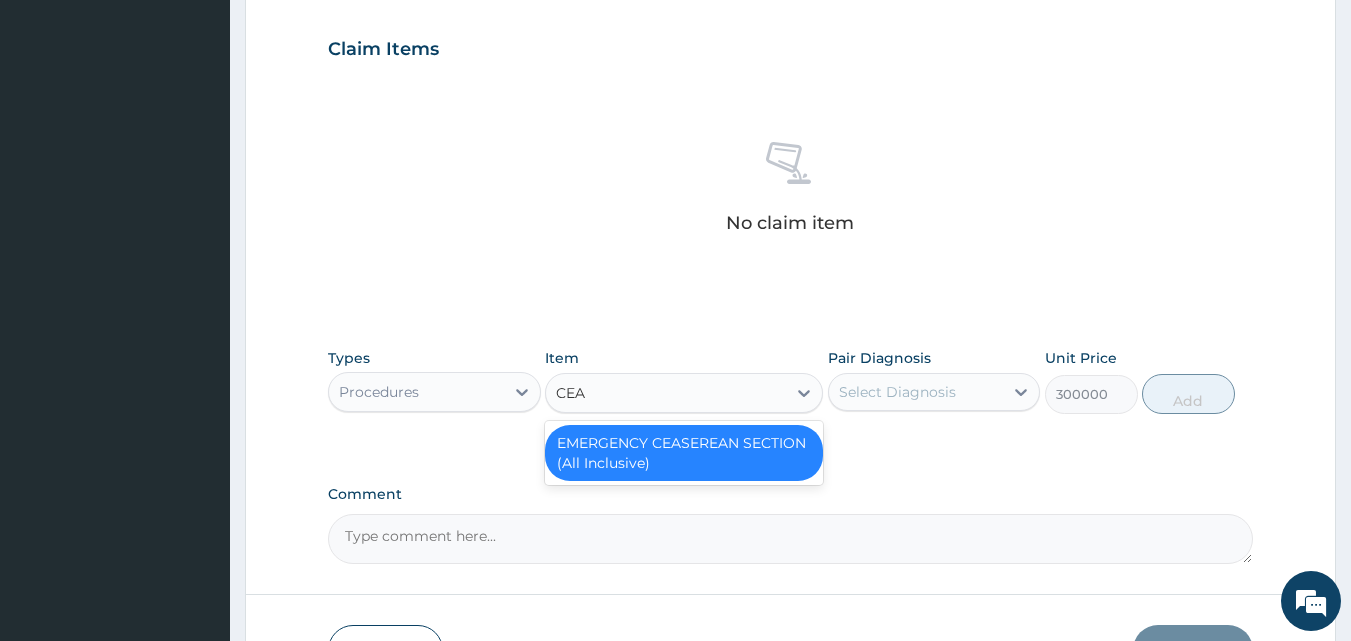 scroll, scrollTop: 0, scrollLeft: 0, axis: both 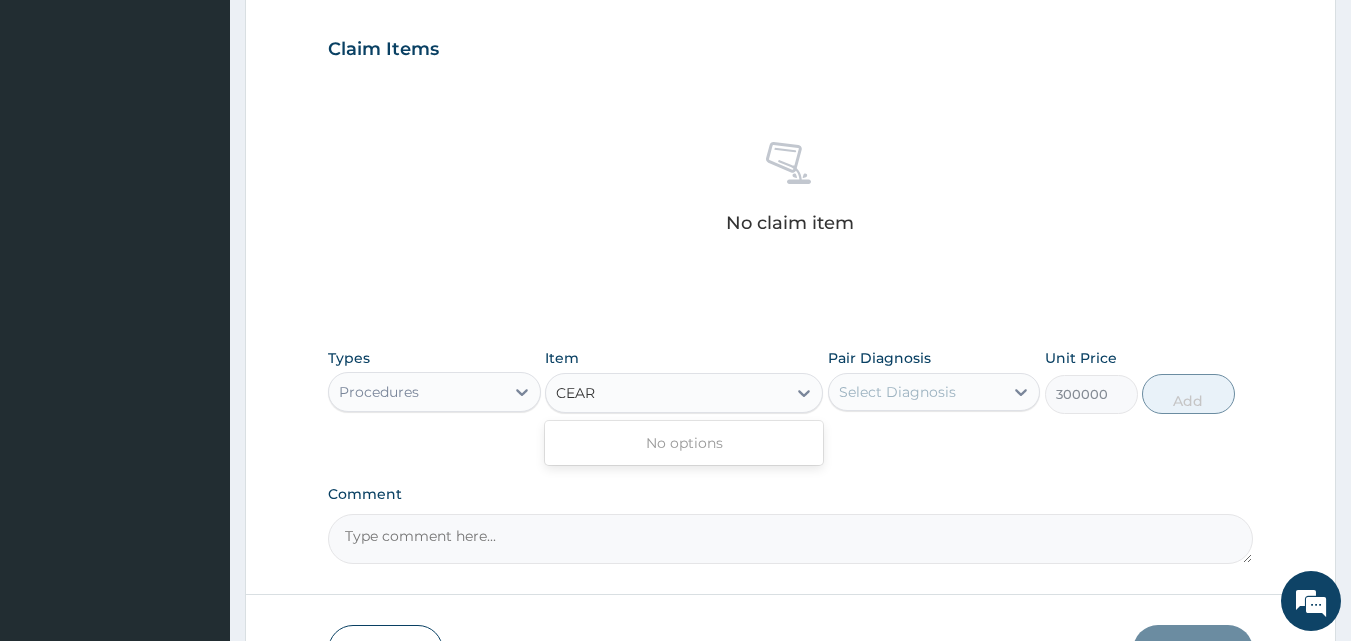 type on "CEA" 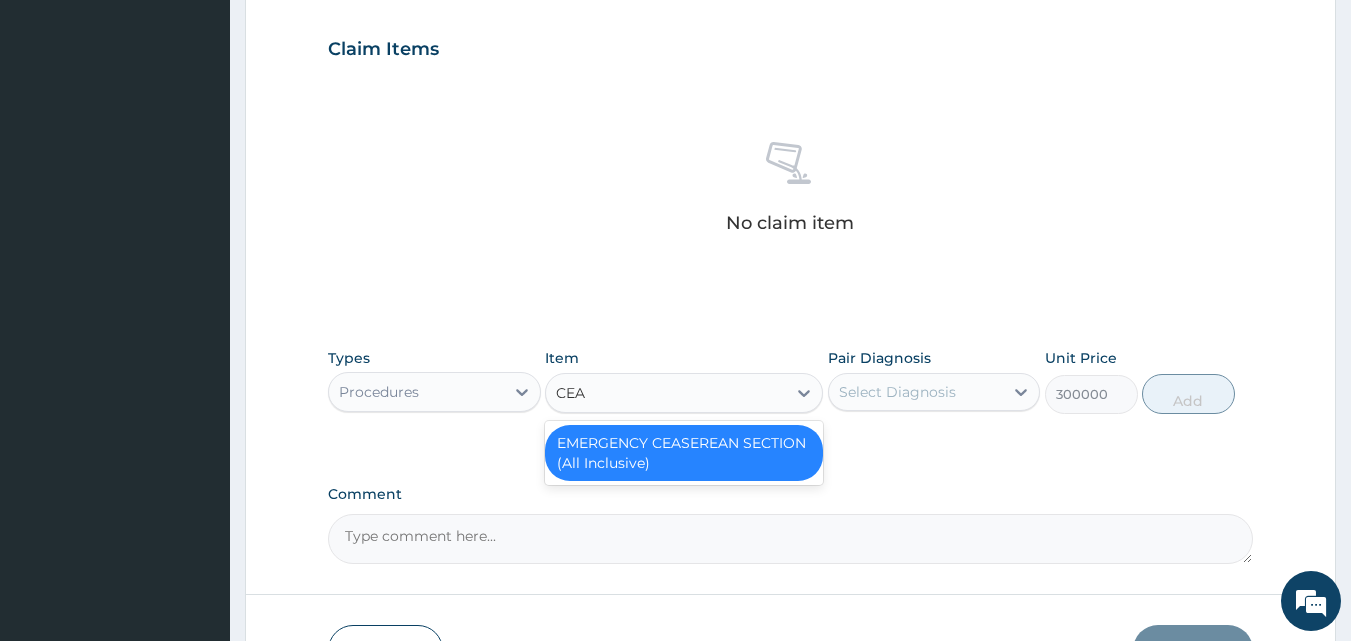 click on "EMERGENCY CEASEREAN SECTION (All Inclusive)" at bounding box center [684, 453] 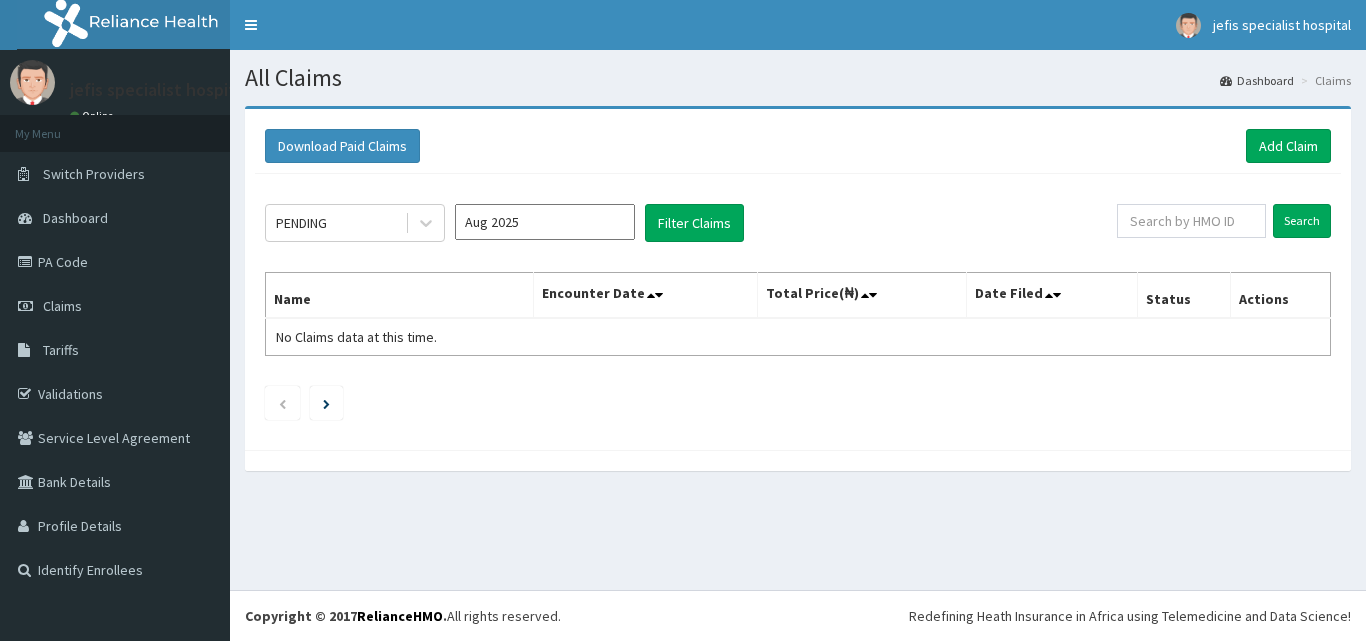 scroll, scrollTop: 0, scrollLeft: 0, axis: both 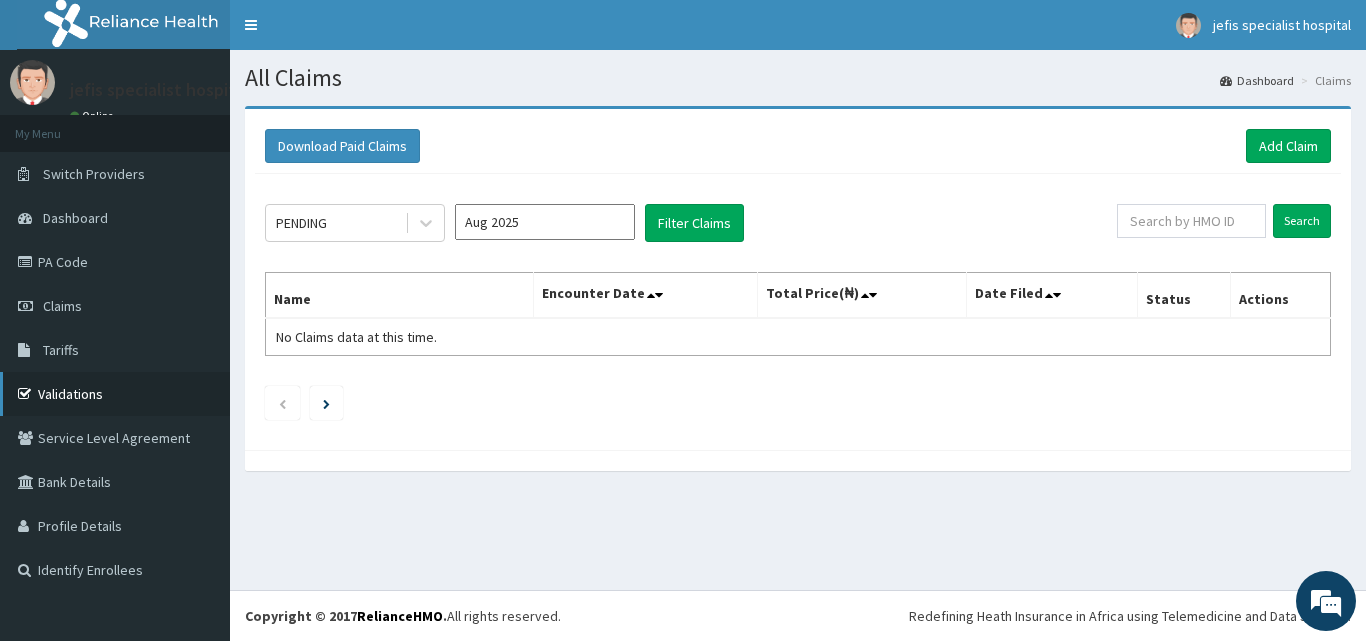 click on "Validations" at bounding box center [115, 394] 